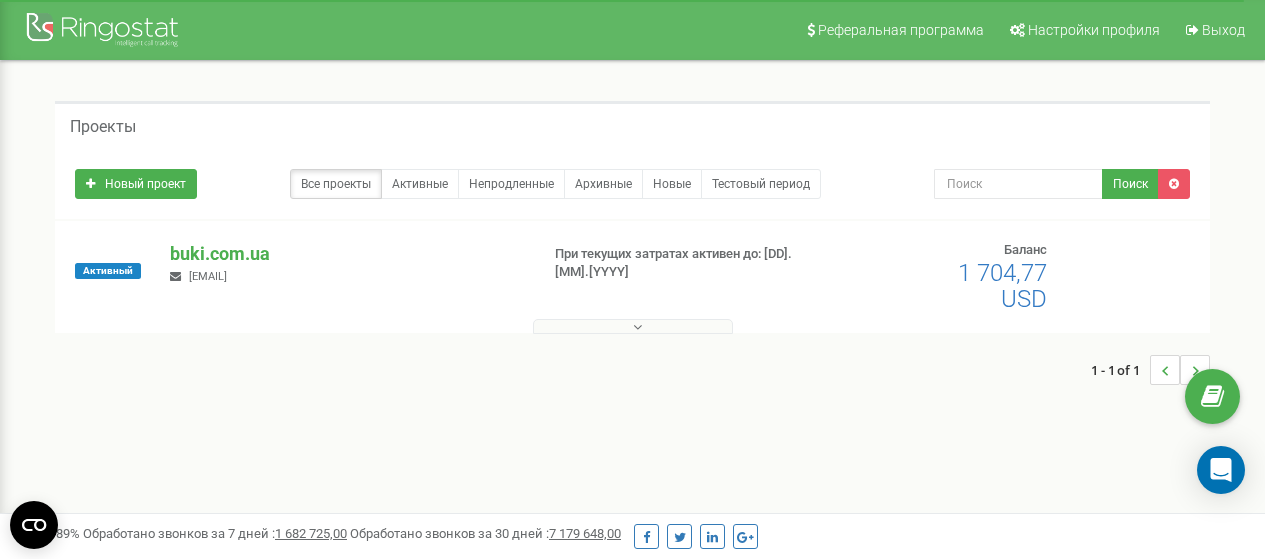scroll, scrollTop: 0, scrollLeft: 0, axis: both 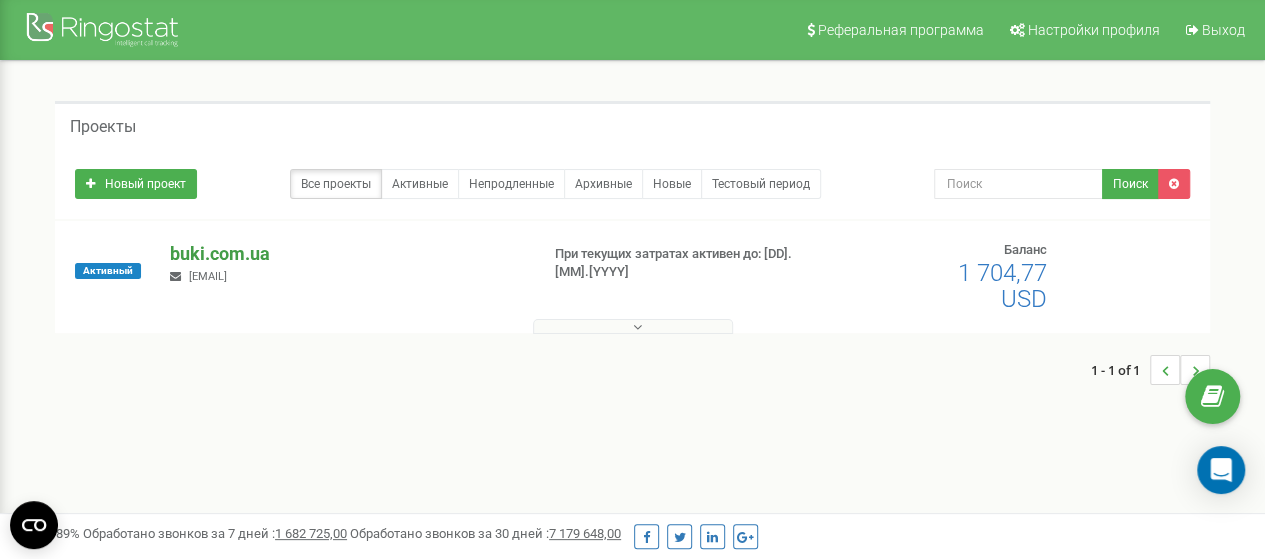 click on "buki.com.ua" at bounding box center [346, 254] 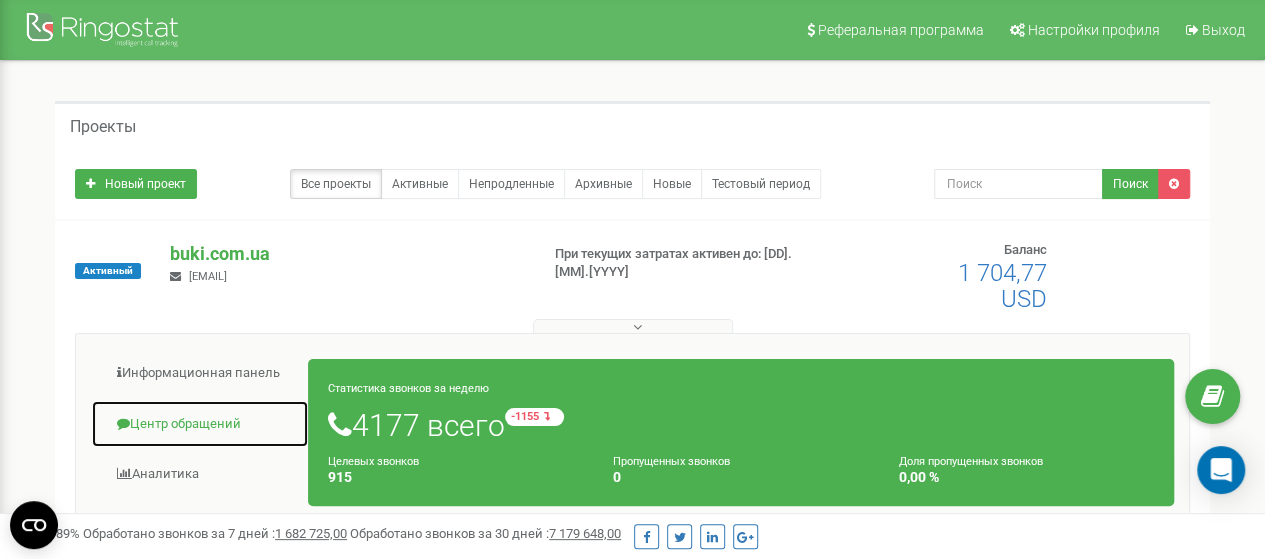 click on "Центр обращений" at bounding box center (200, 424) 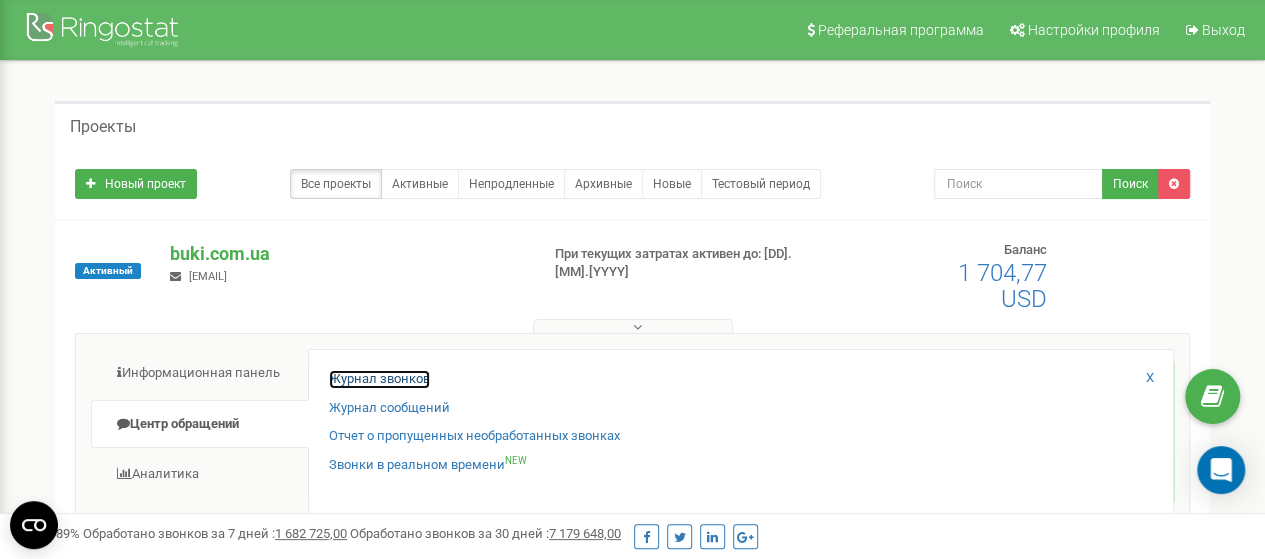 click on "Журнал звонков" at bounding box center [379, 379] 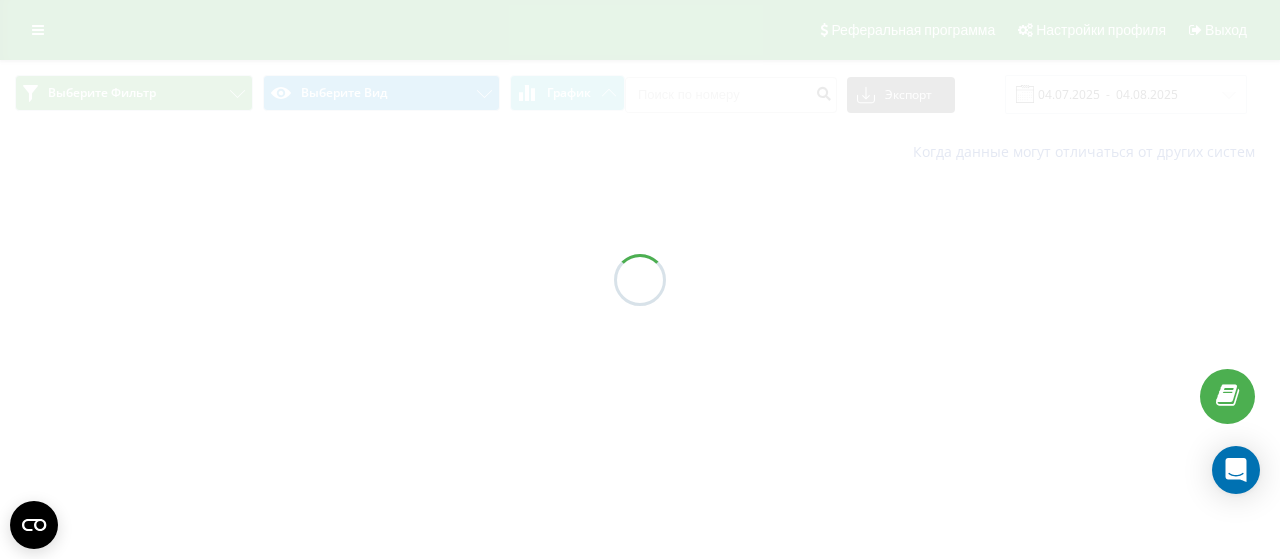 scroll, scrollTop: 0, scrollLeft: 0, axis: both 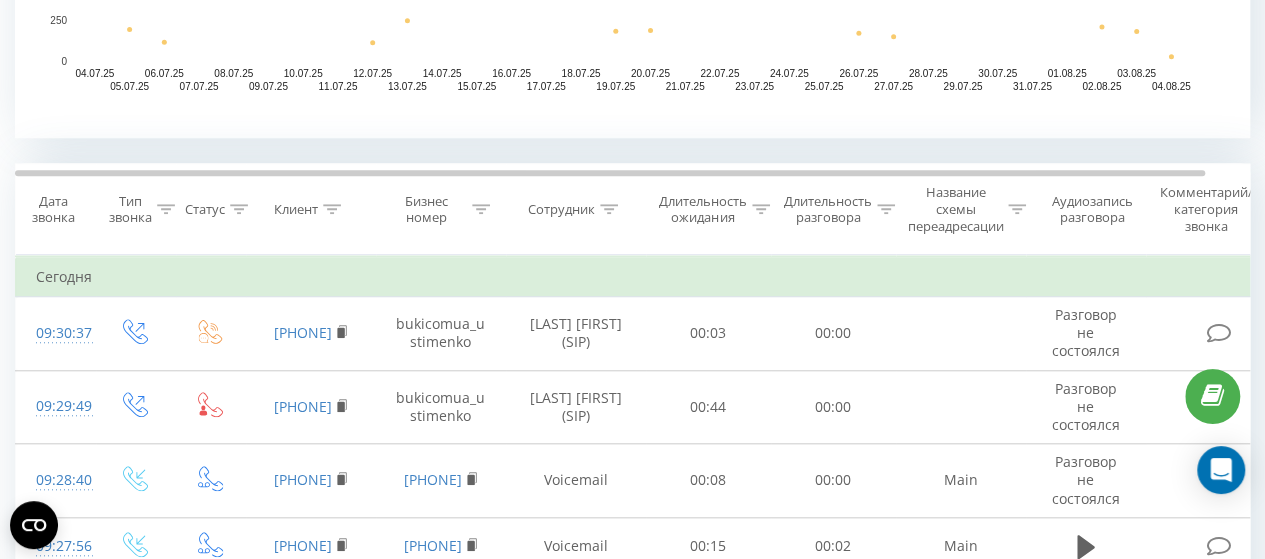 click 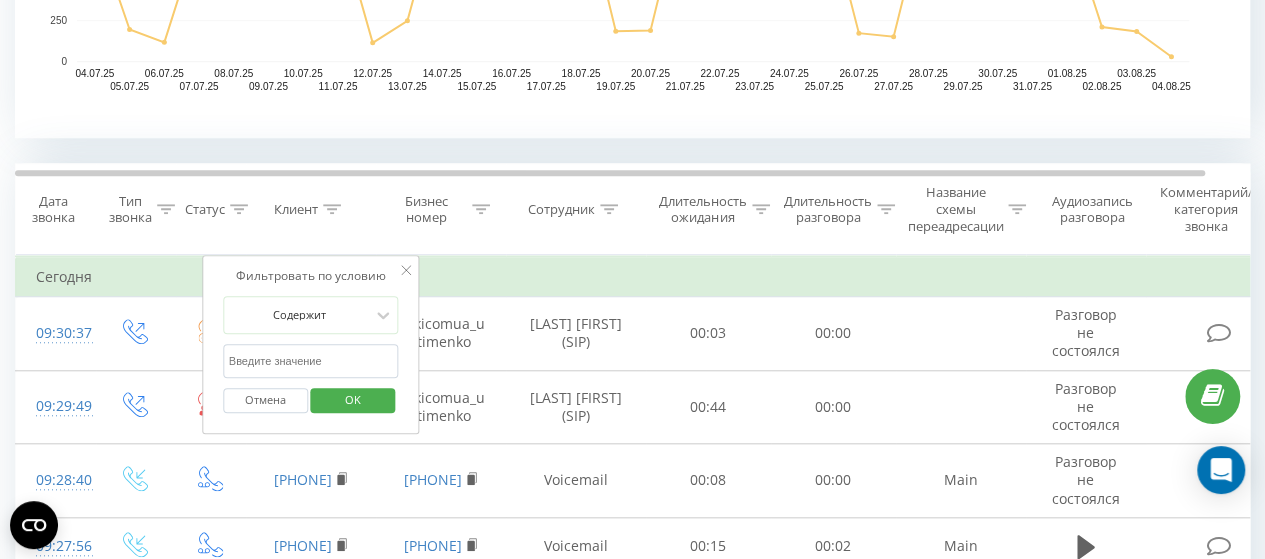 click at bounding box center [311, 361] 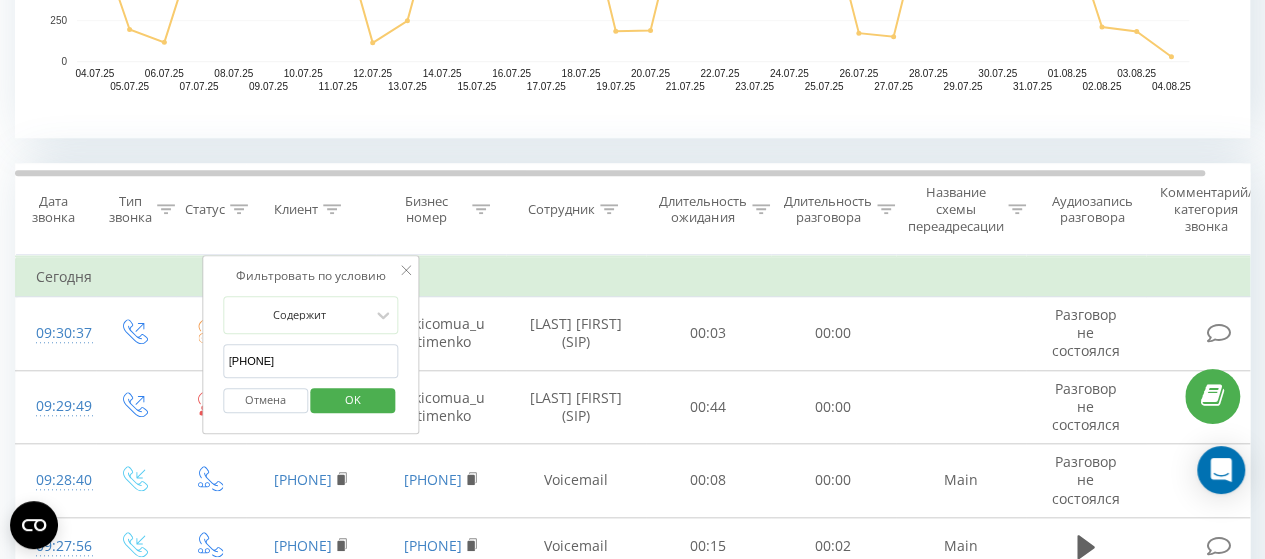click on "OK" at bounding box center (353, 400) 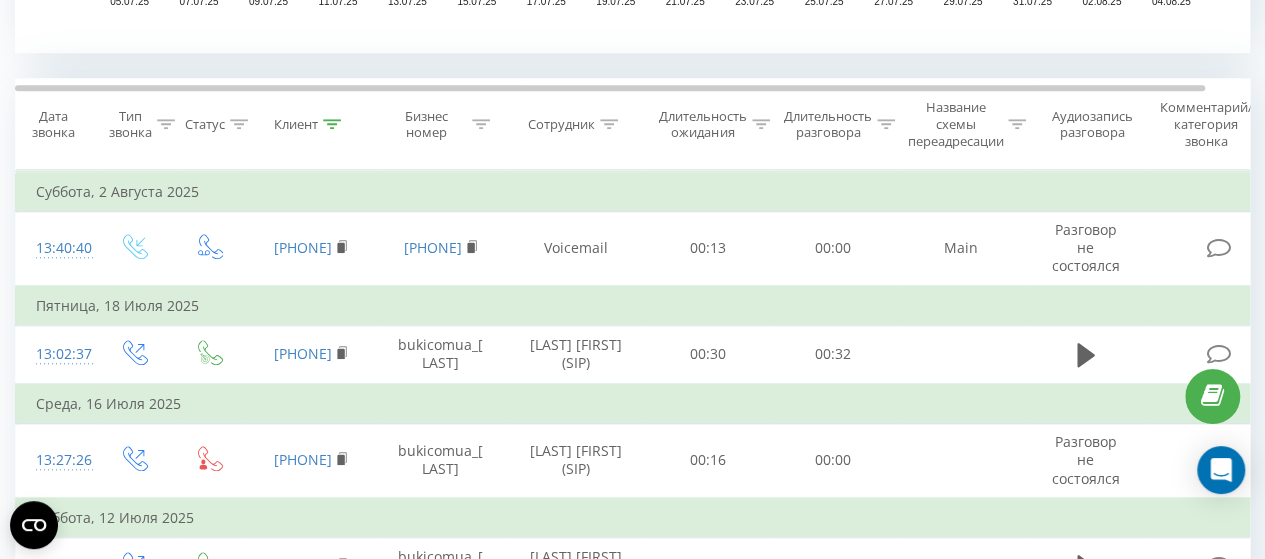 scroll, scrollTop: 780, scrollLeft: 0, axis: vertical 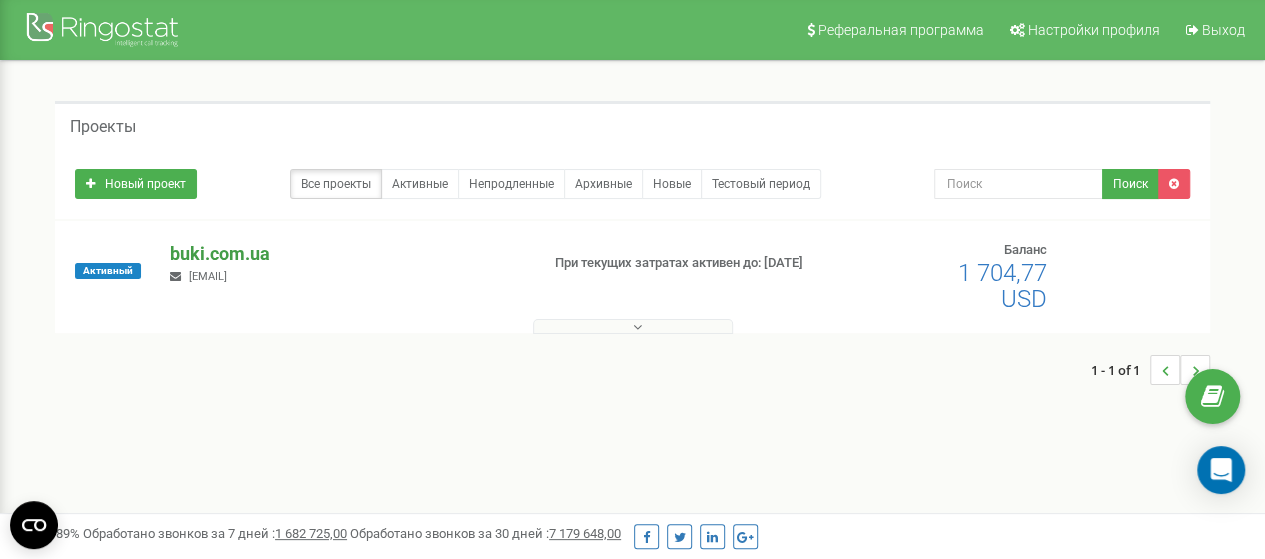 click on "buki.com.ua" at bounding box center [346, 254] 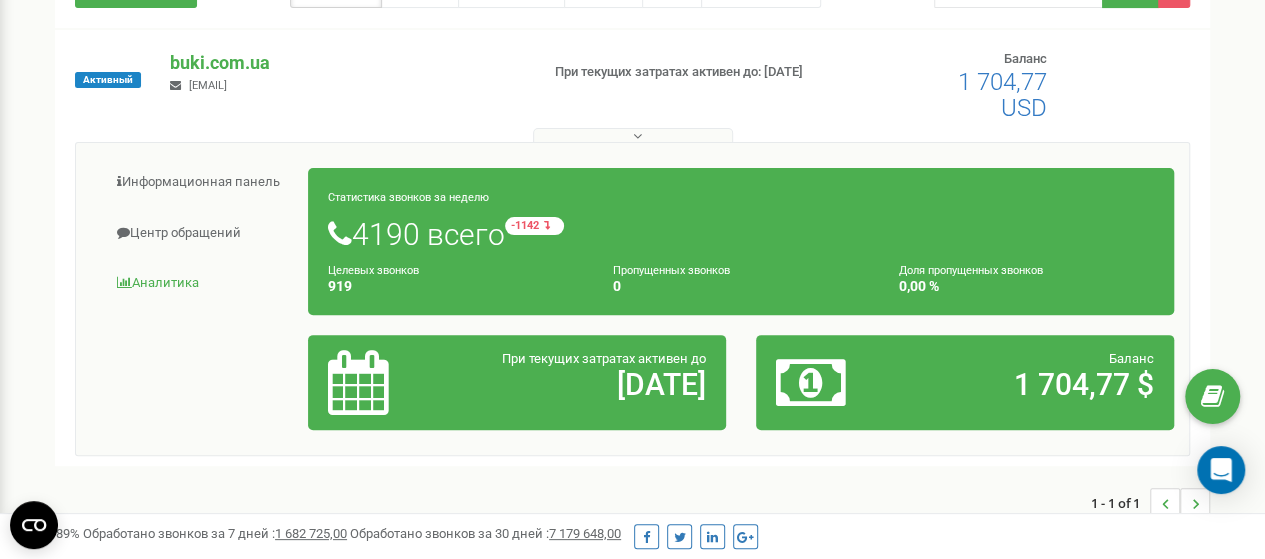 scroll, scrollTop: 200, scrollLeft: 0, axis: vertical 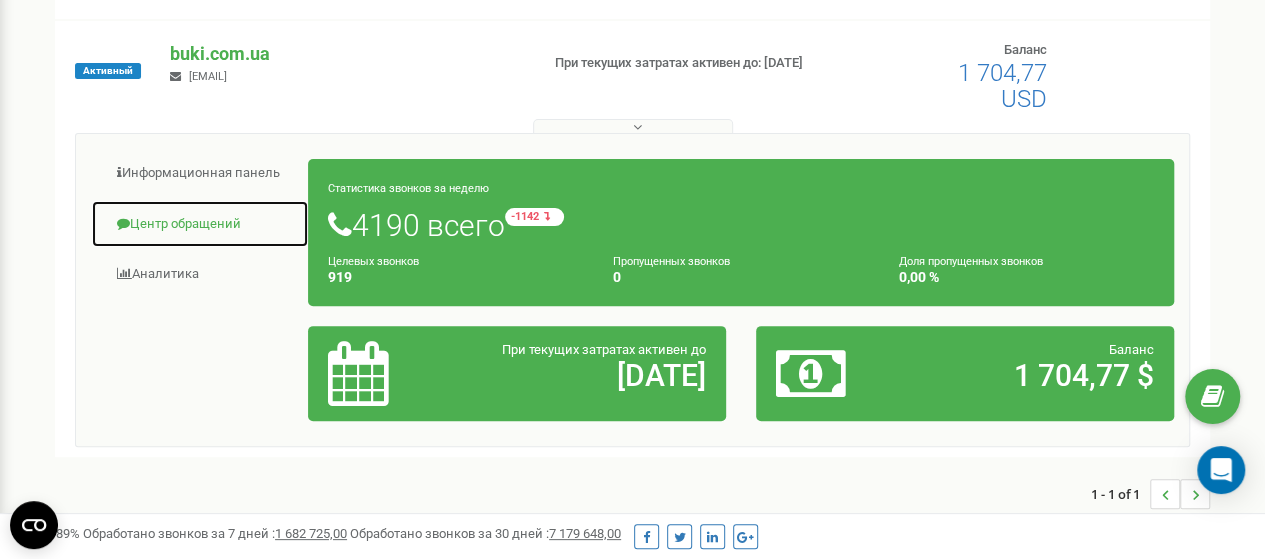 click on "Центр обращений" at bounding box center [200, 224] 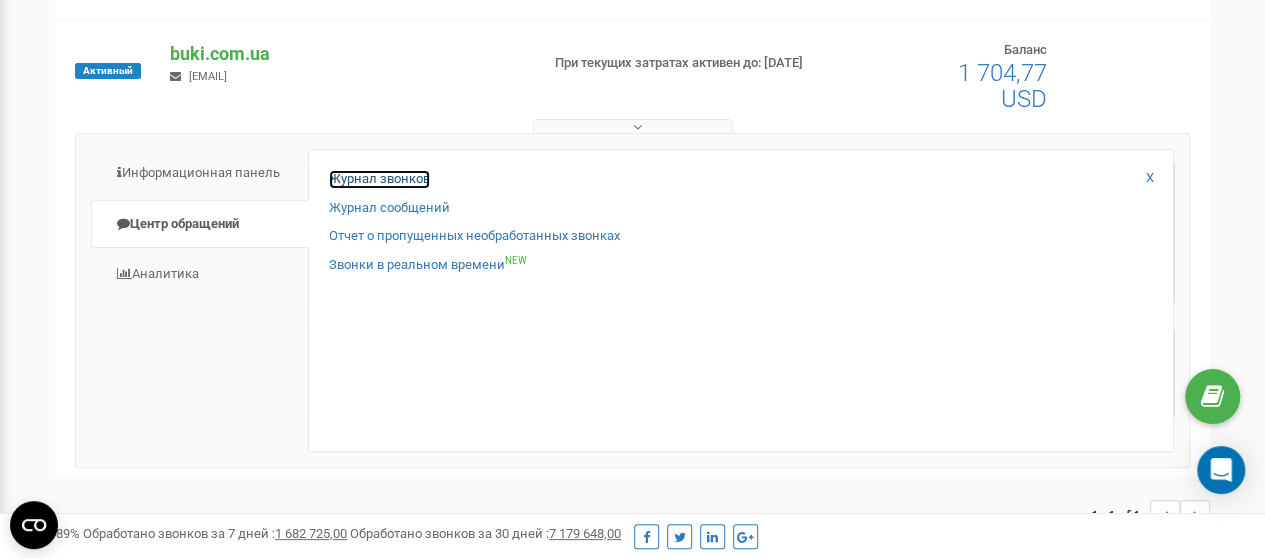click on "Журнал звонков" at bounding box center (379, 179) 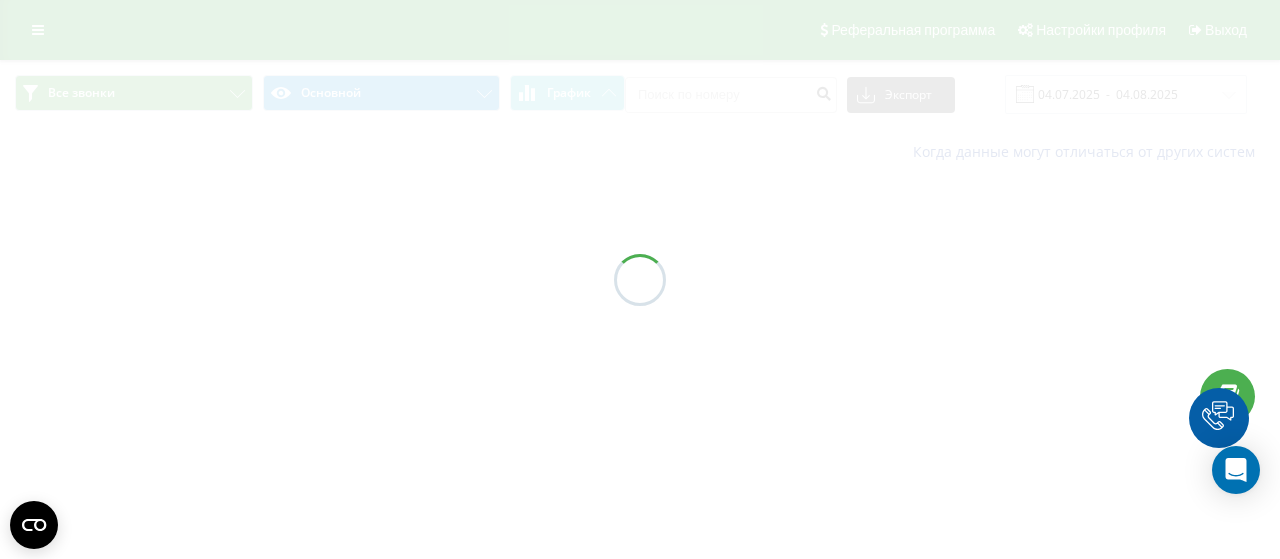 scroll, scrollTop: 0, scrollLeft: 0, axis: both 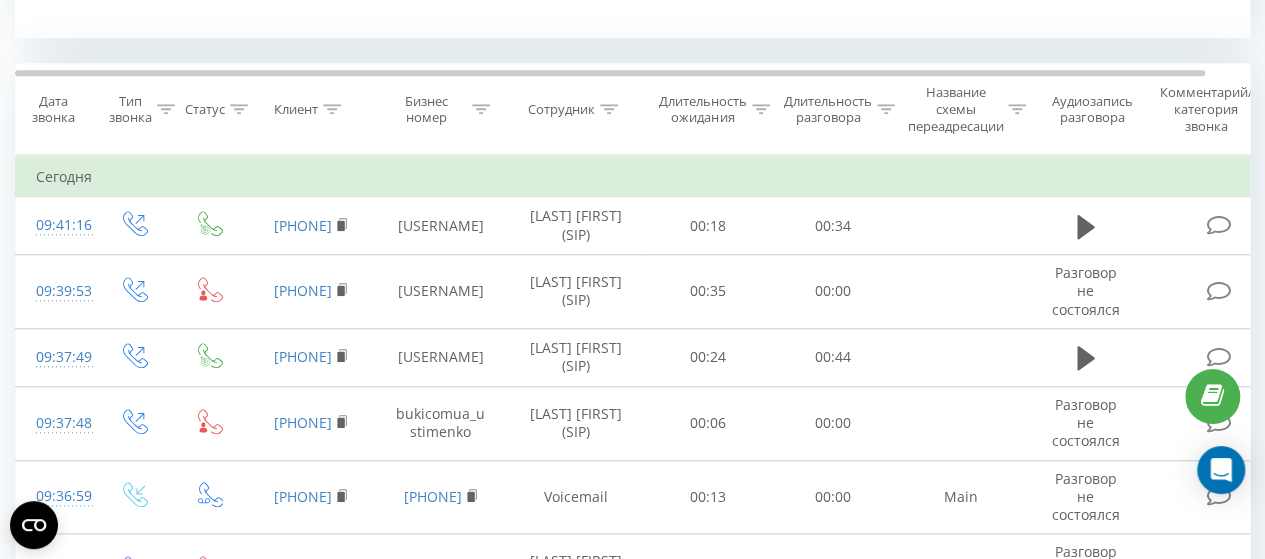 click 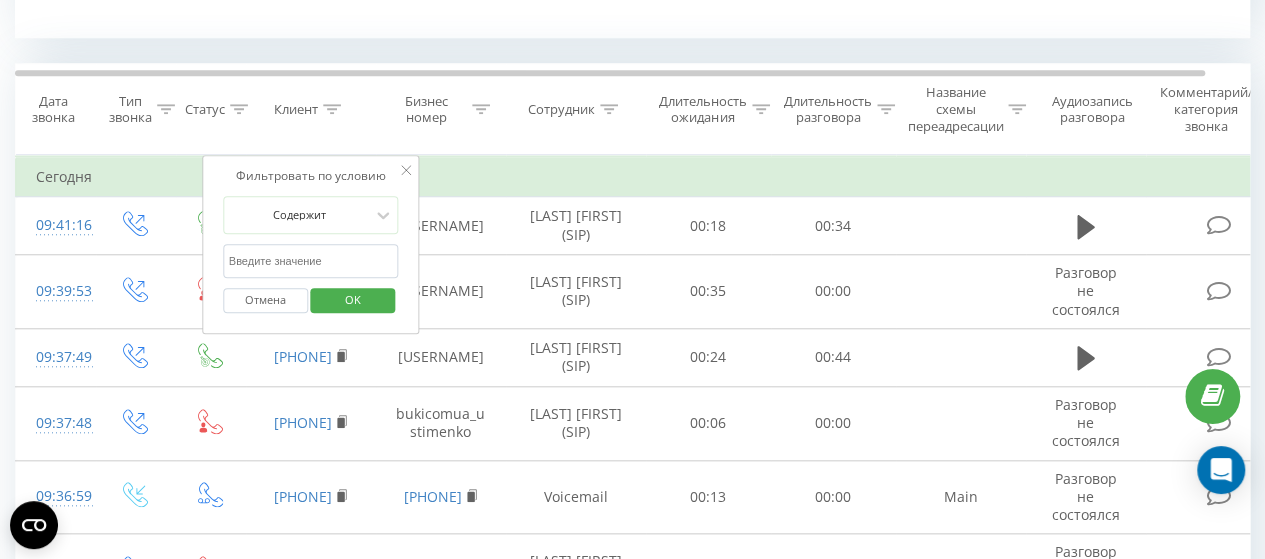 click at bounding box center [311, 261] 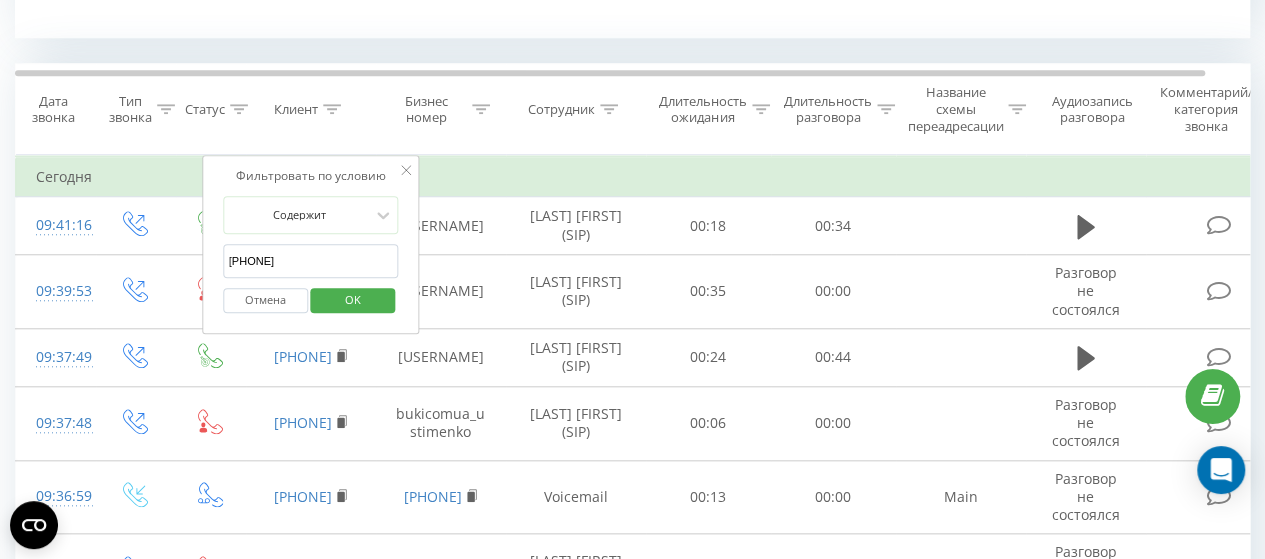 click on "OK" at bounding box center (353, 300) 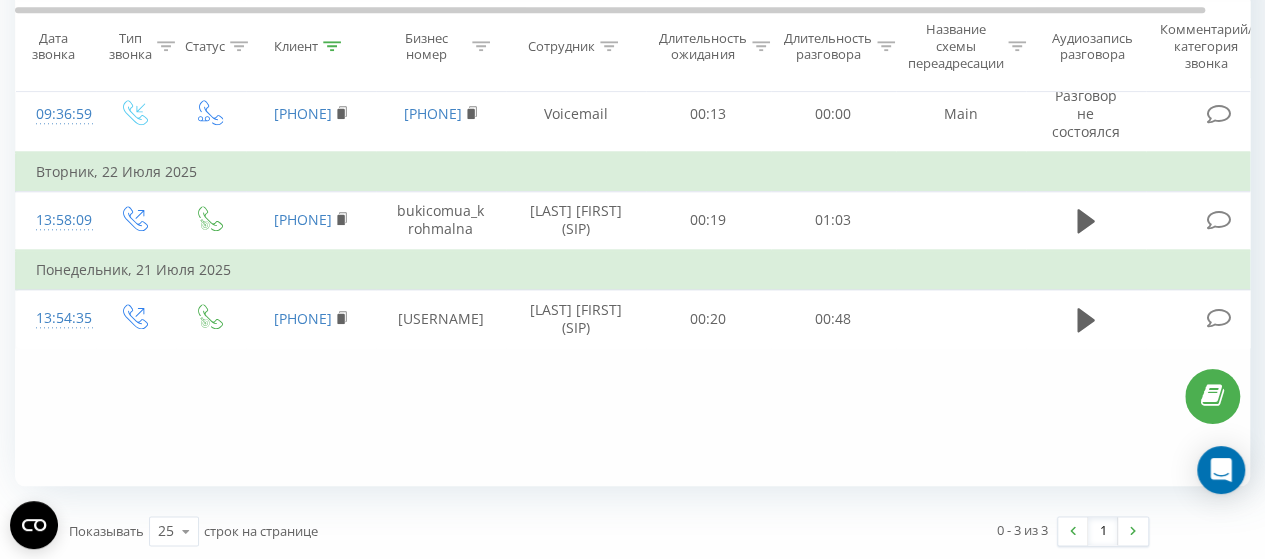 scroll, scrollTop: 819, scrollLeft: 0, axis: vertical 